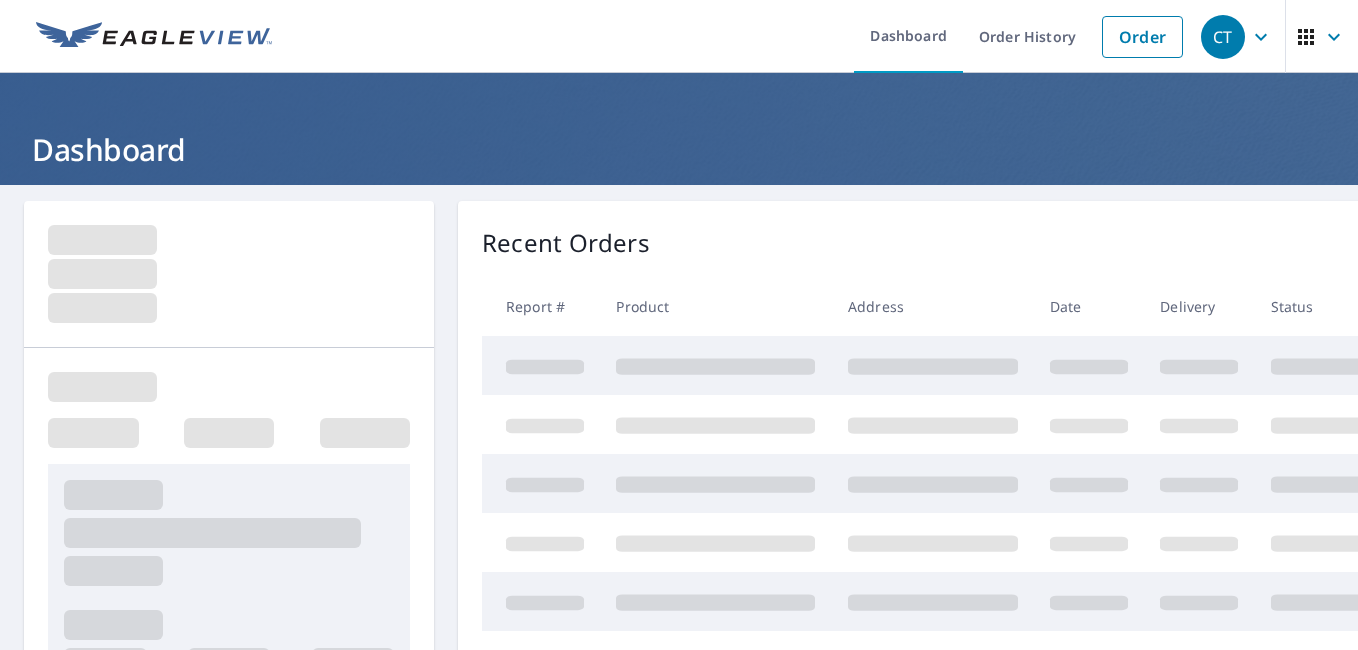 scroll, scrollTop: 0, scrollLeft: 0, axis: both 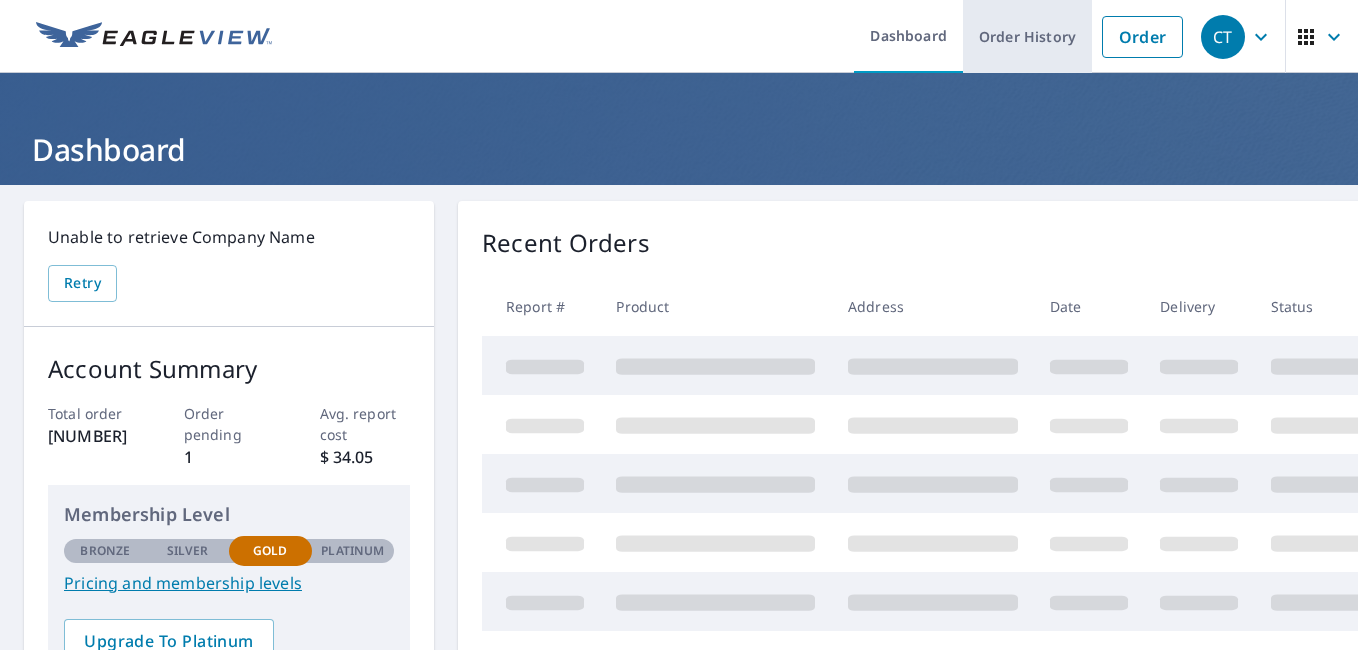 click on "Order History" at bounding box center (1027, 36) 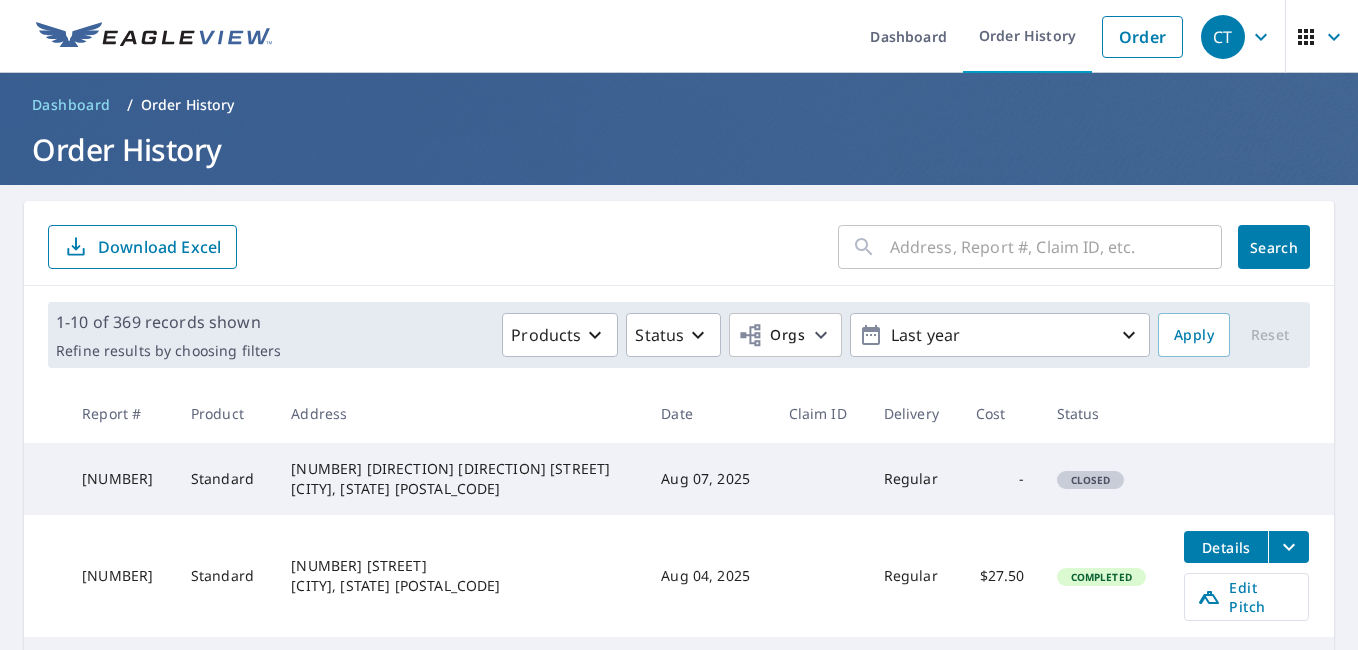 click at bounding box center [1056, 247] 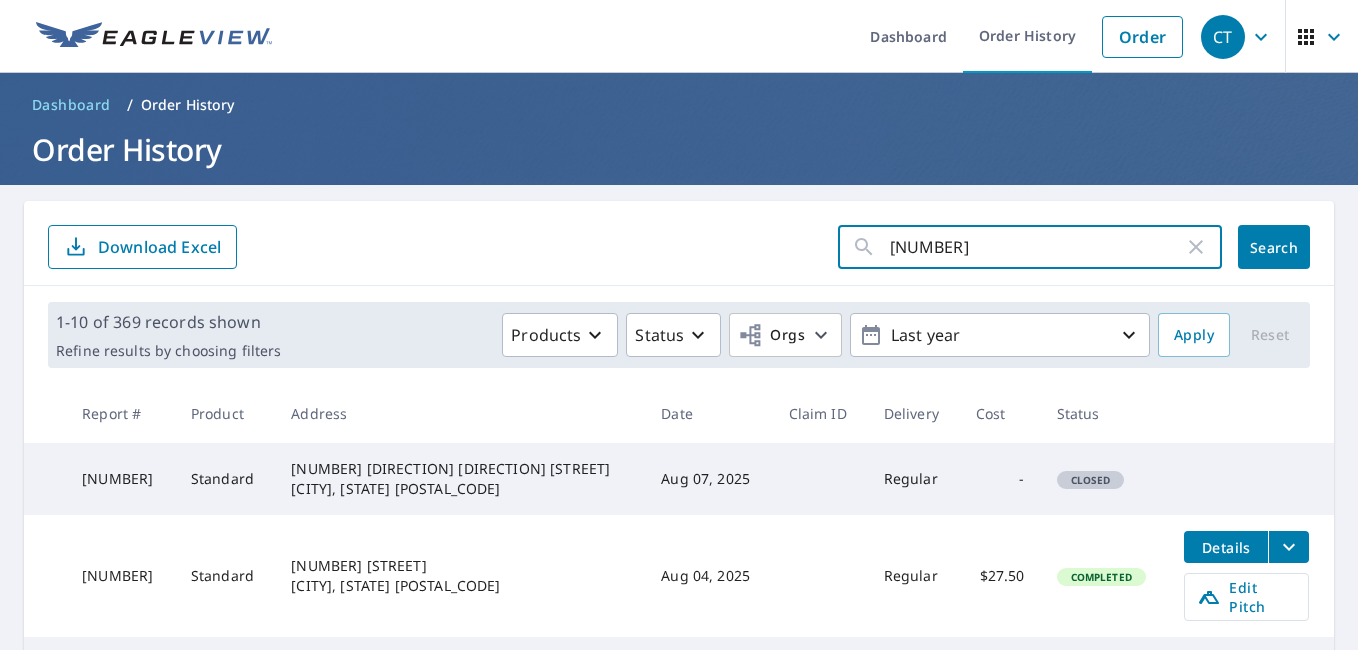 type on "[NUMBER]" 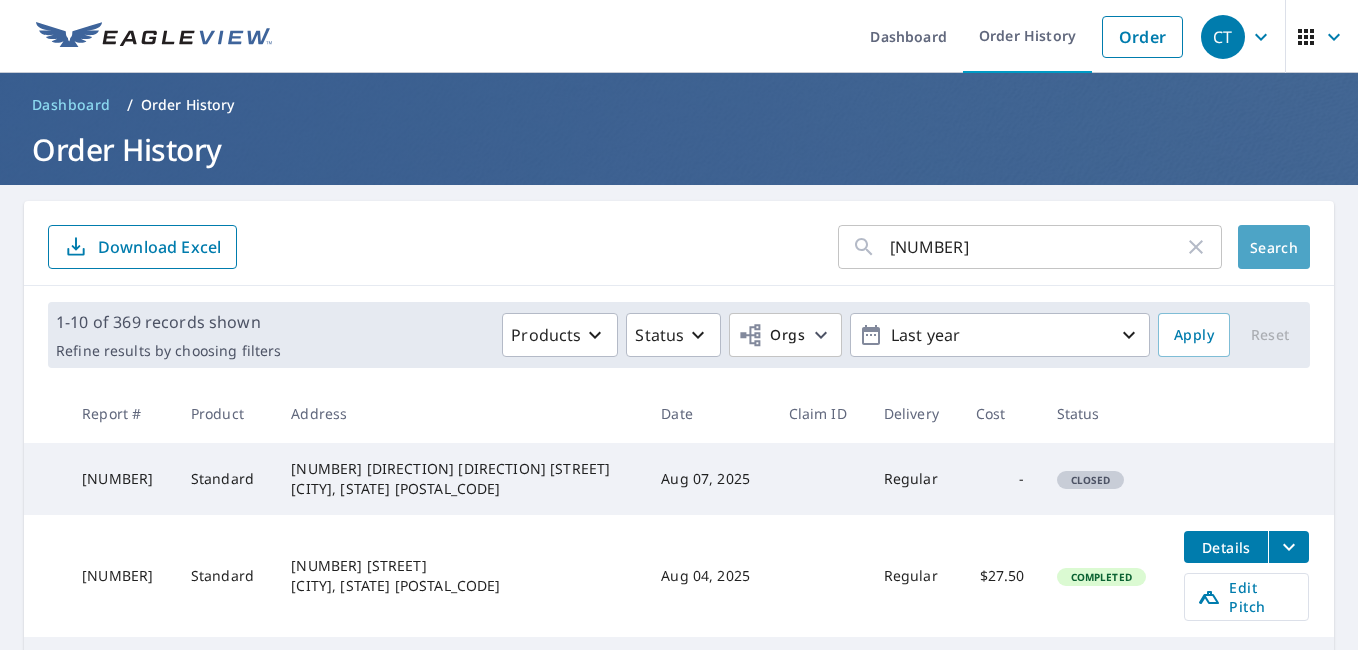 click on "Search" 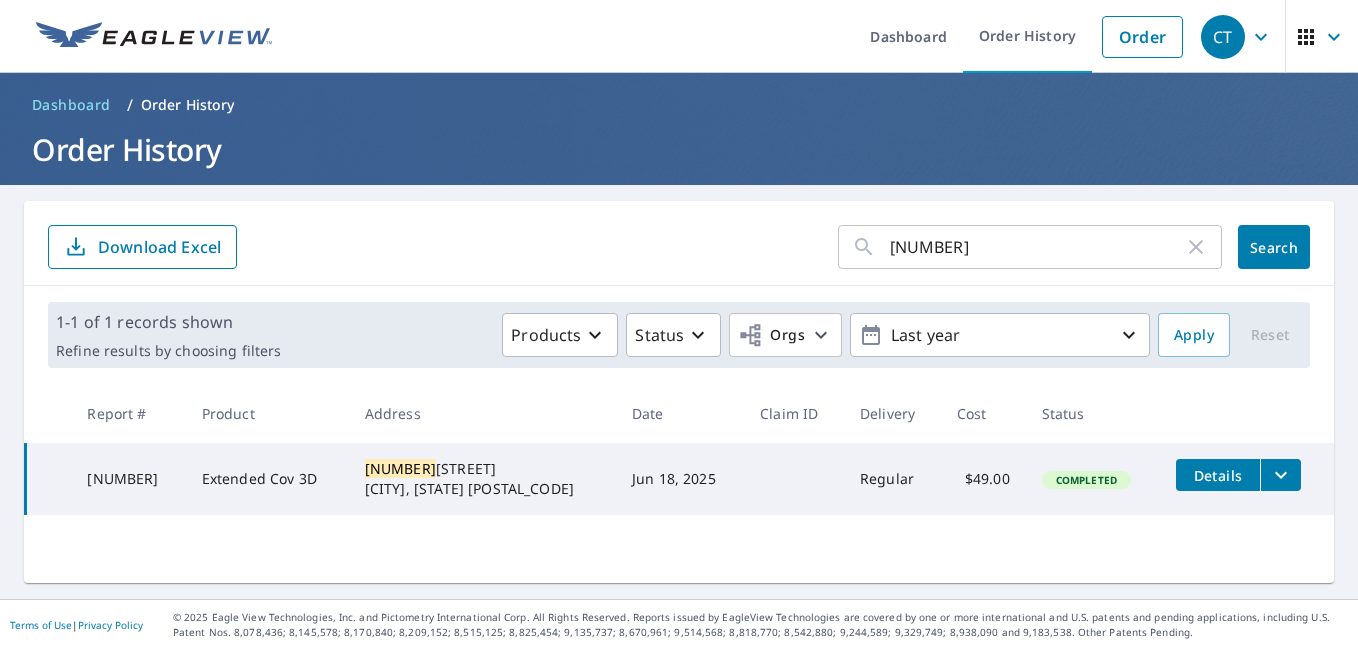 click on "Details" at bounding box center [1218, 475] 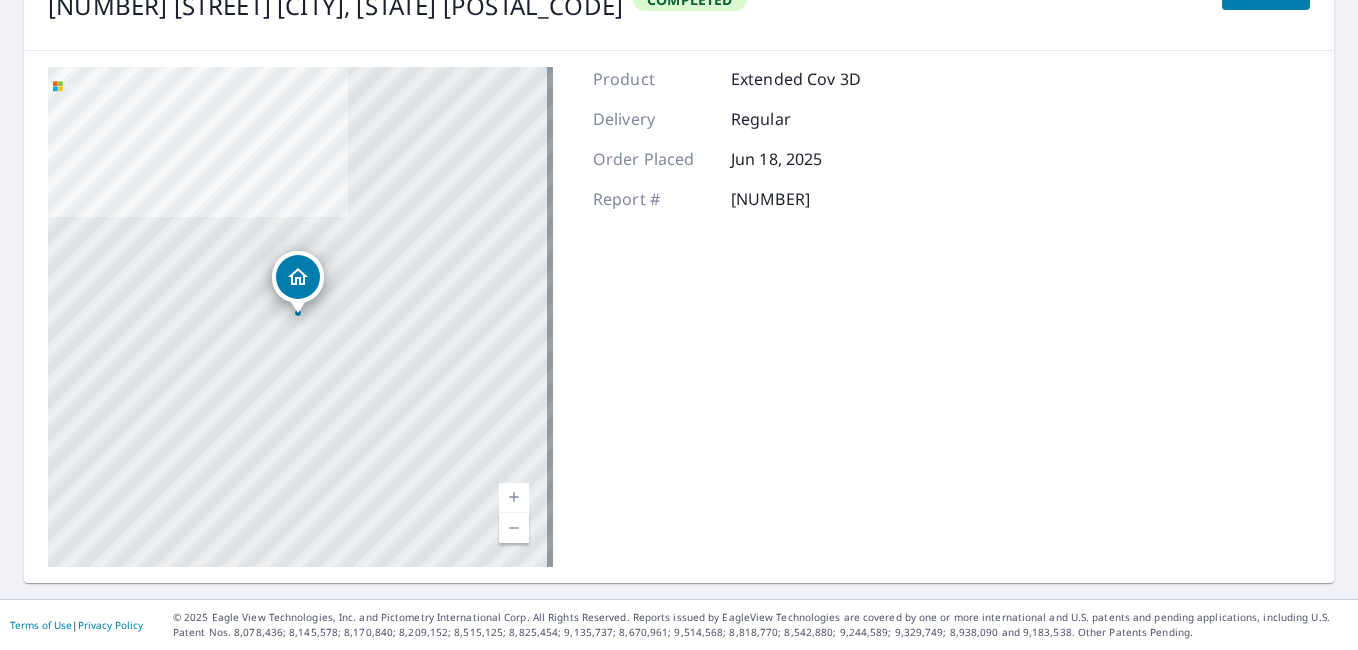 scroll, scrollTop: 0, scrollLeft: 0, axis: both 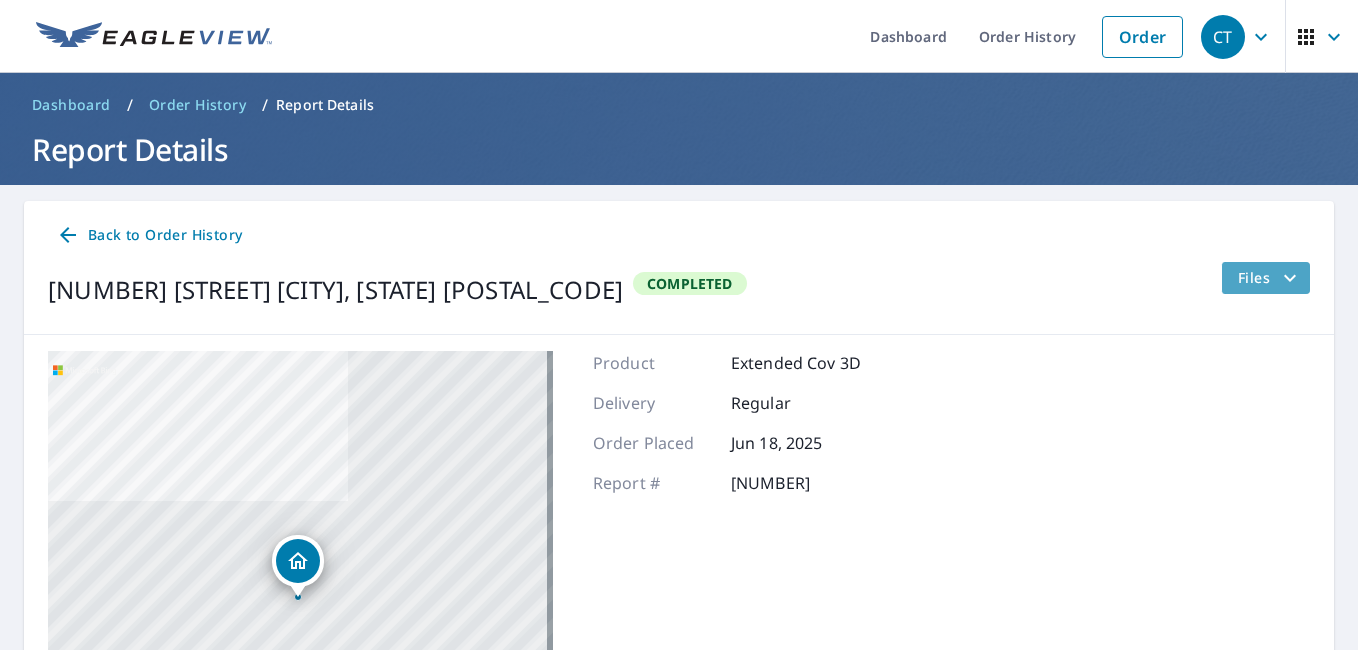 click on "Files" at bounding box center [1270, 278] 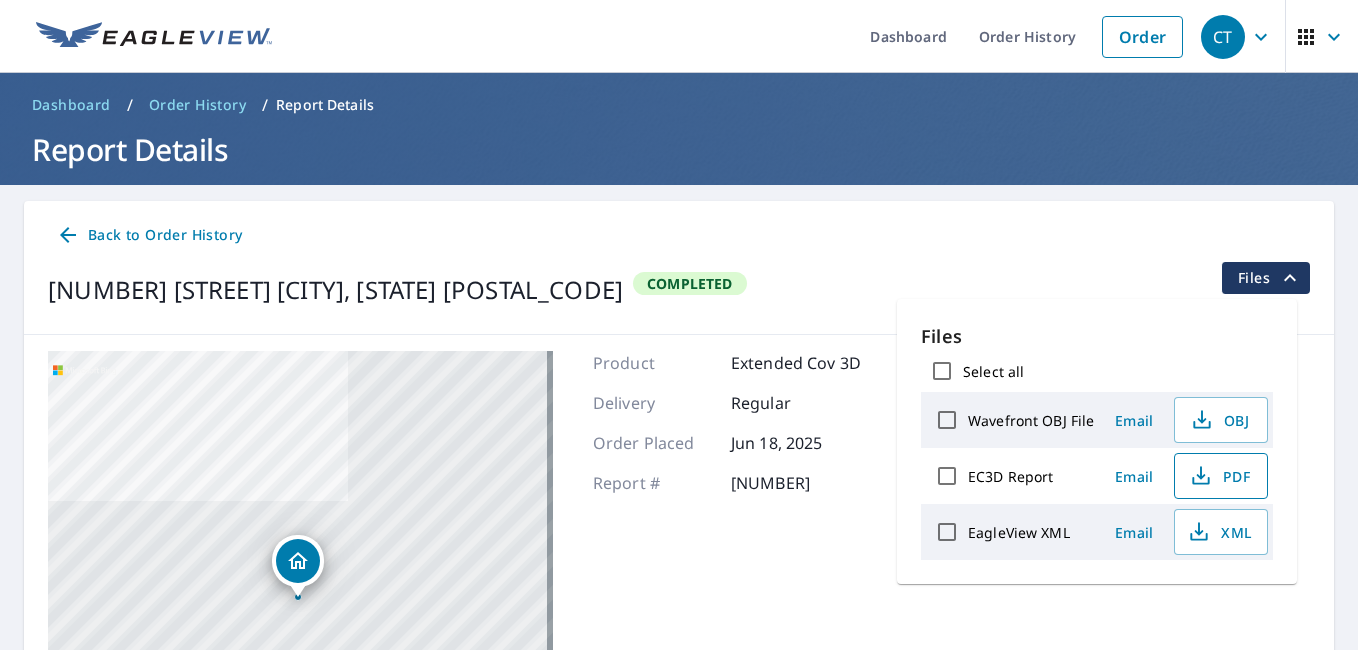 click on "PDF" at bounding box center (1219, 476) 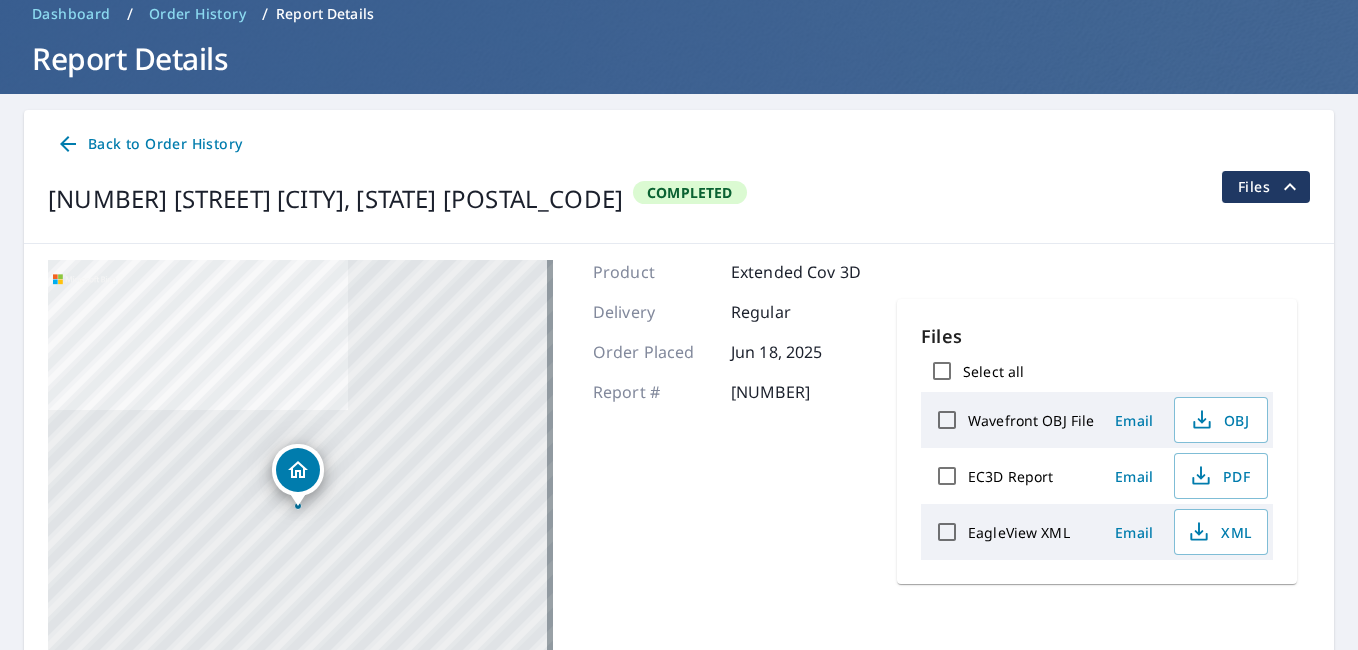 scroll, scrollTop: 0, scrollLeft: 0, axis: both 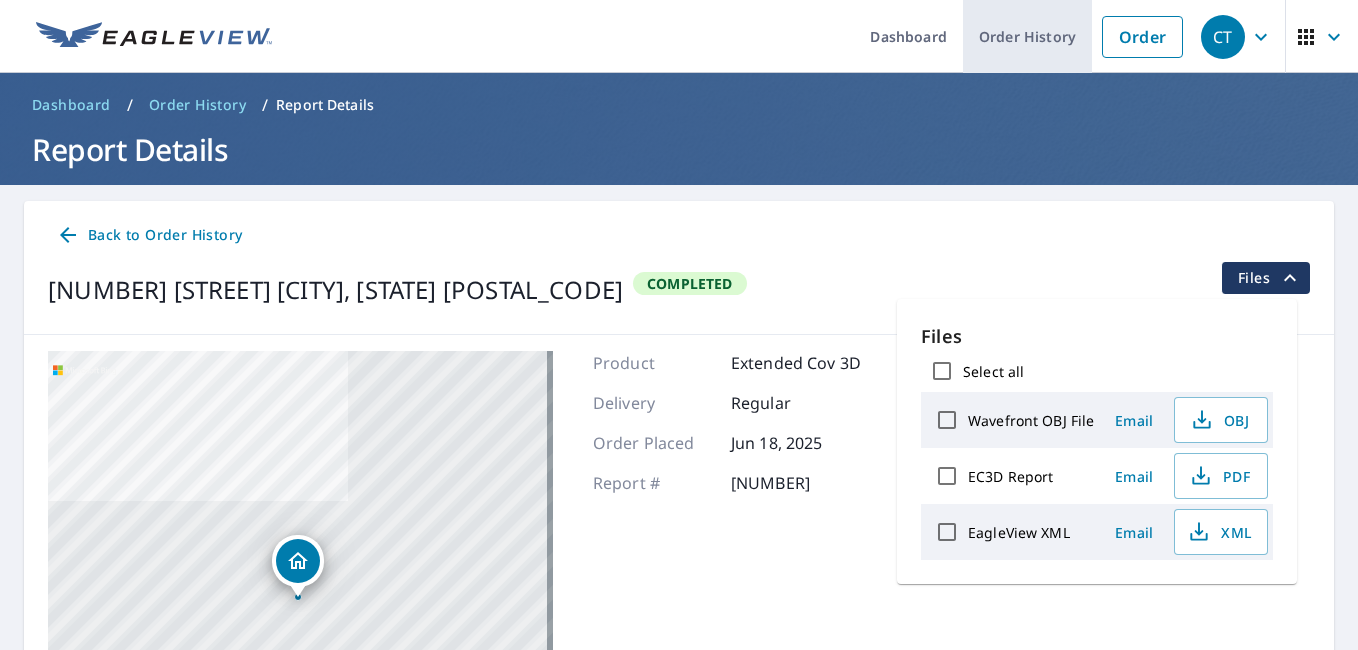 click on "Order History" at bounding box center (1027, 36) 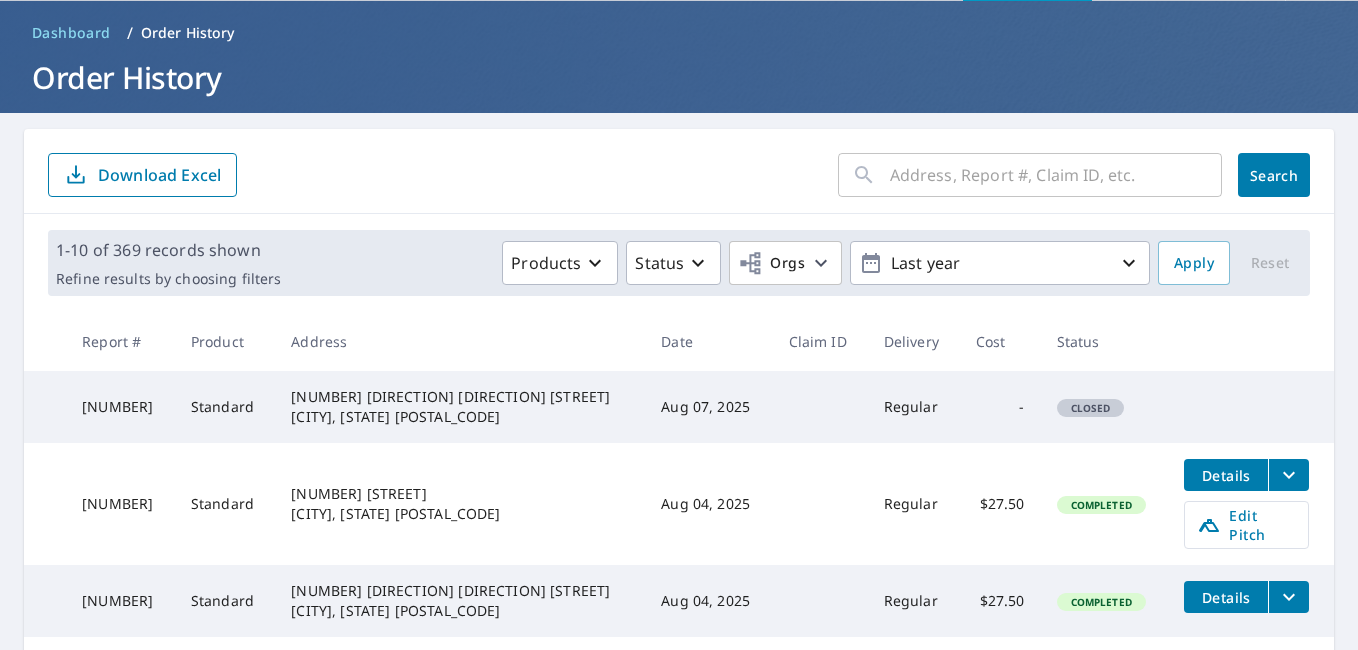 scroll, scrollTop: 100, scrollLeft: 0, axis: vertical 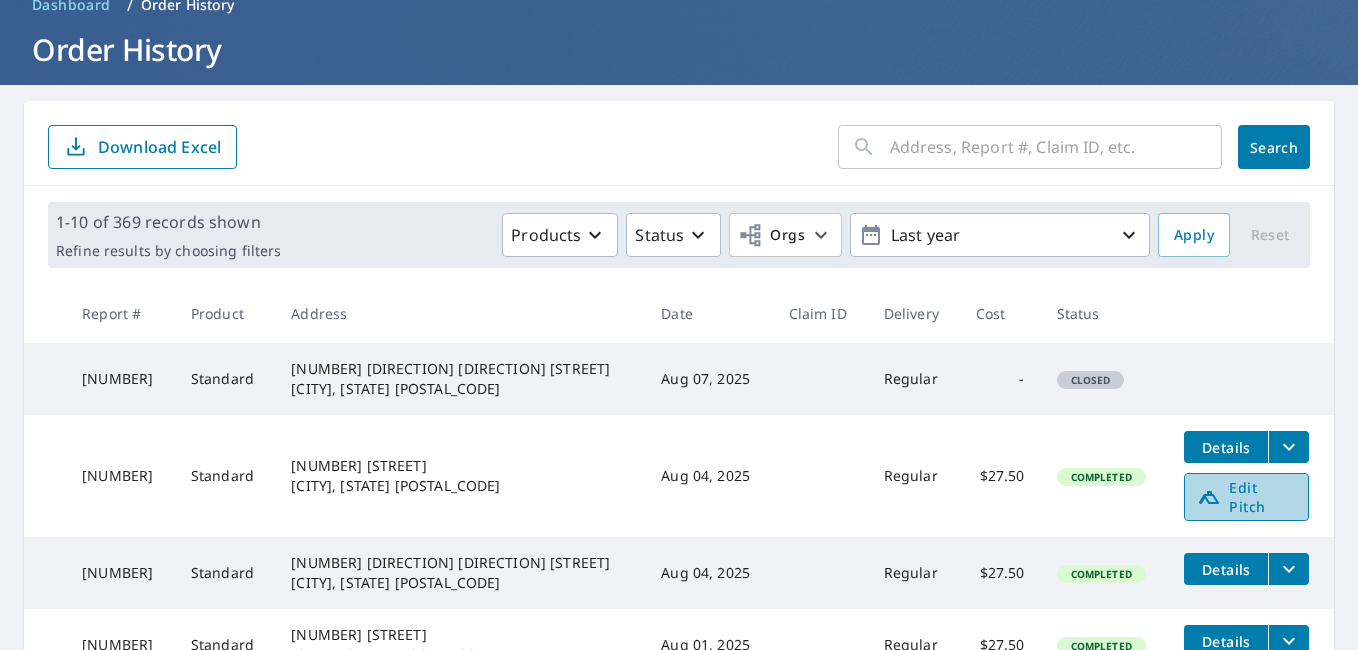 click on "Edit Pitch" at bounding box center [1246, 497] 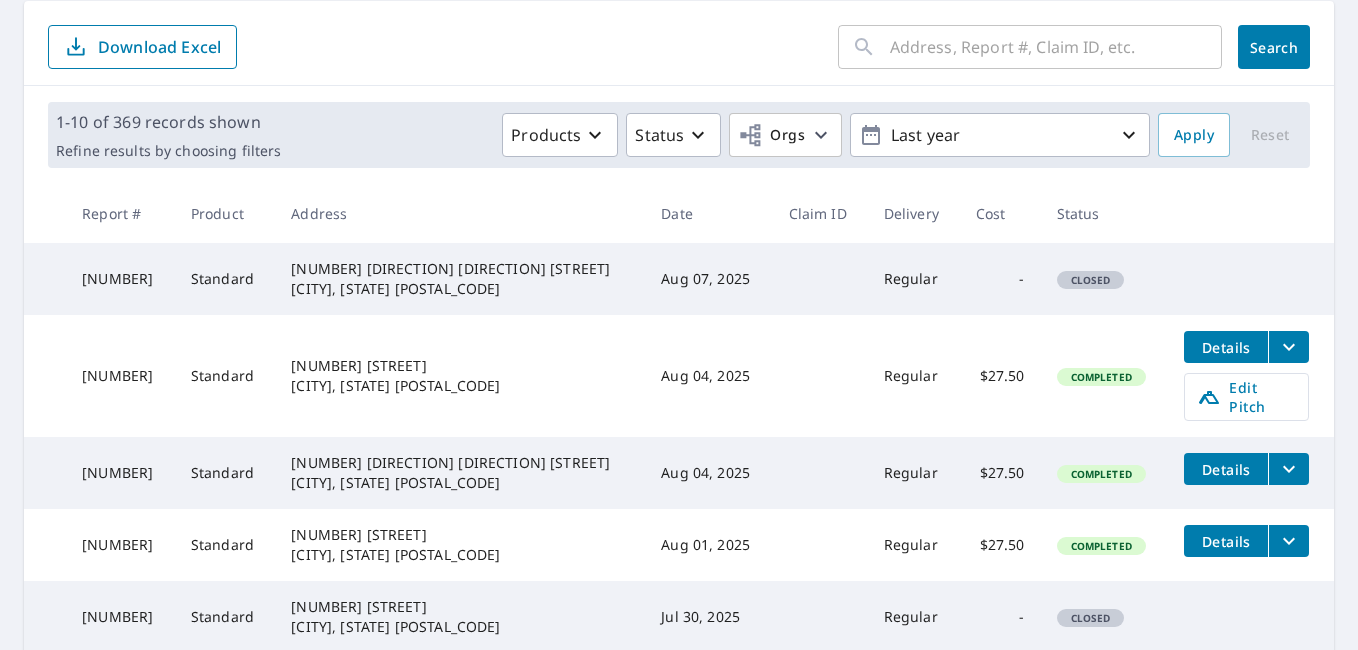 scroll, scrollTop: 0, scrollLeft: 0, axis: both 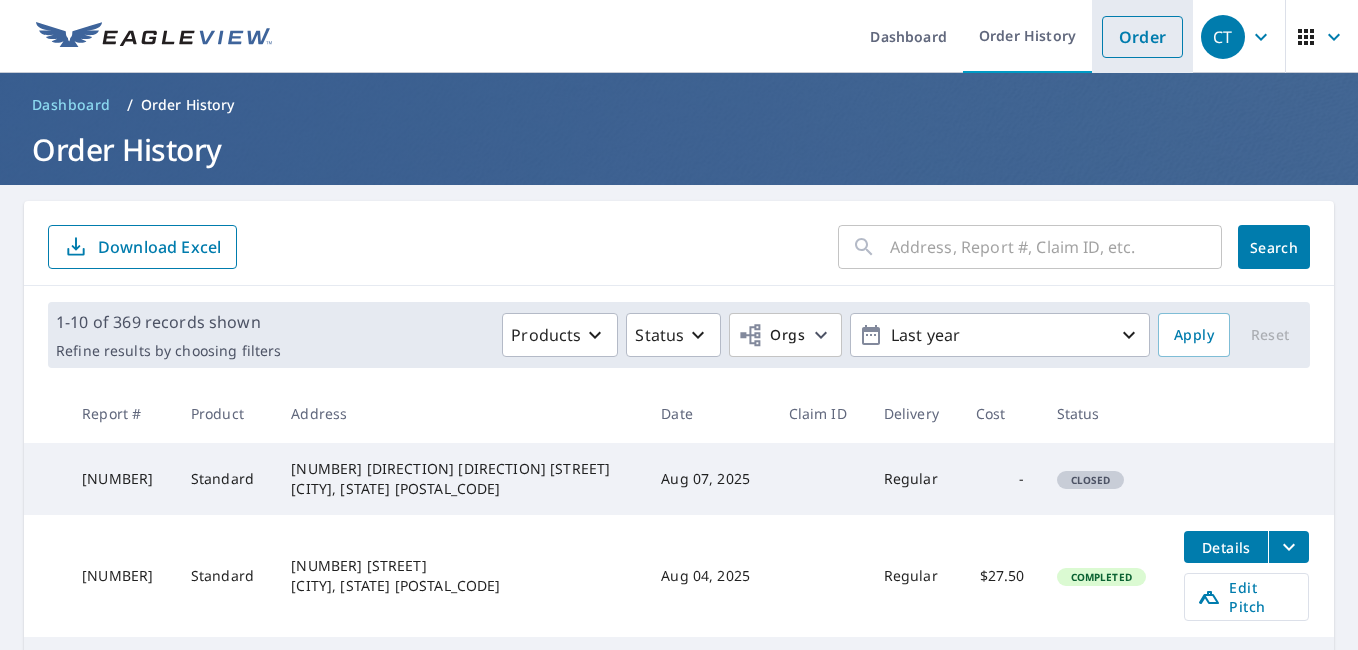 click on "Order" at bounding box center [1142, 37] 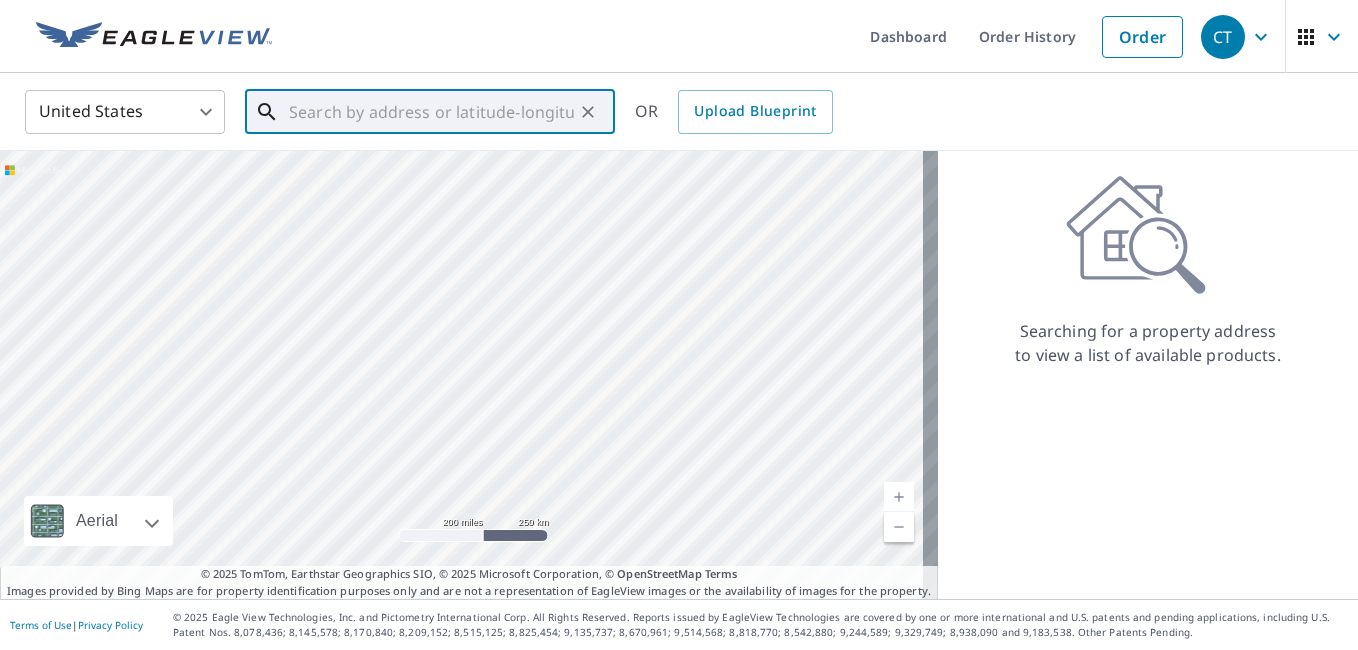 click at bounding box center (431, 112) 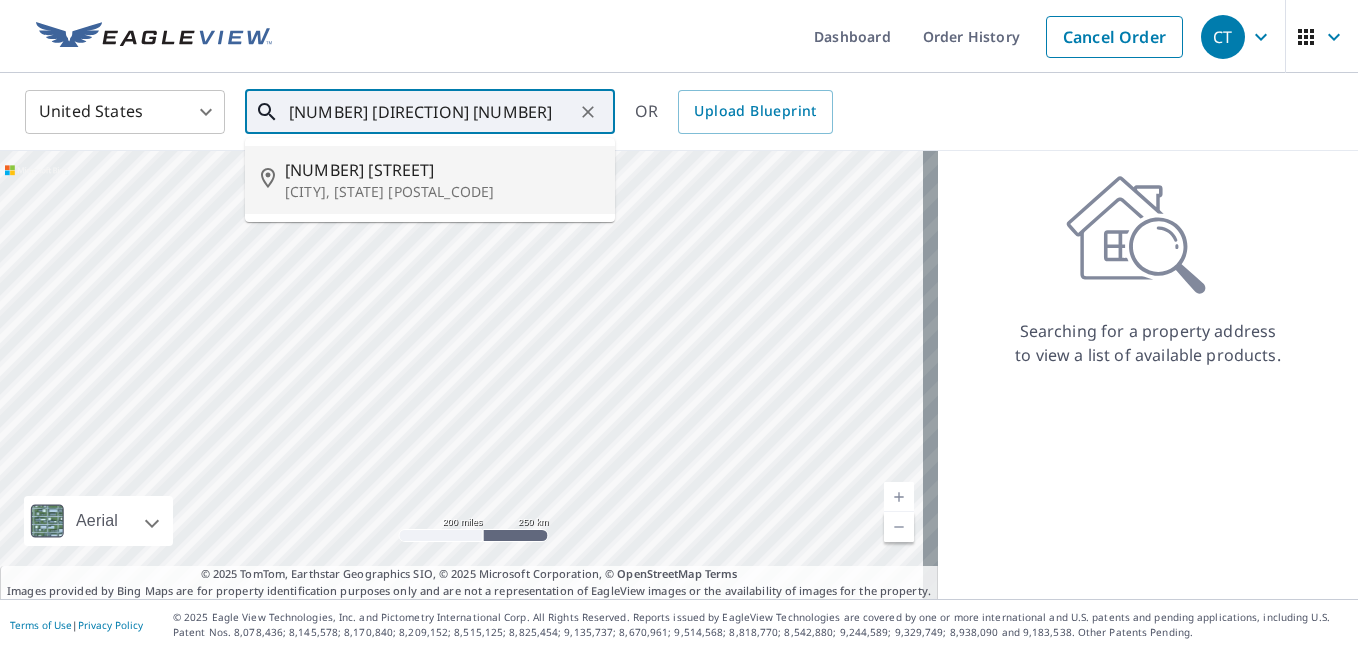 click on "[NUMBER] [STREET]" at bounding box center (442, 170) 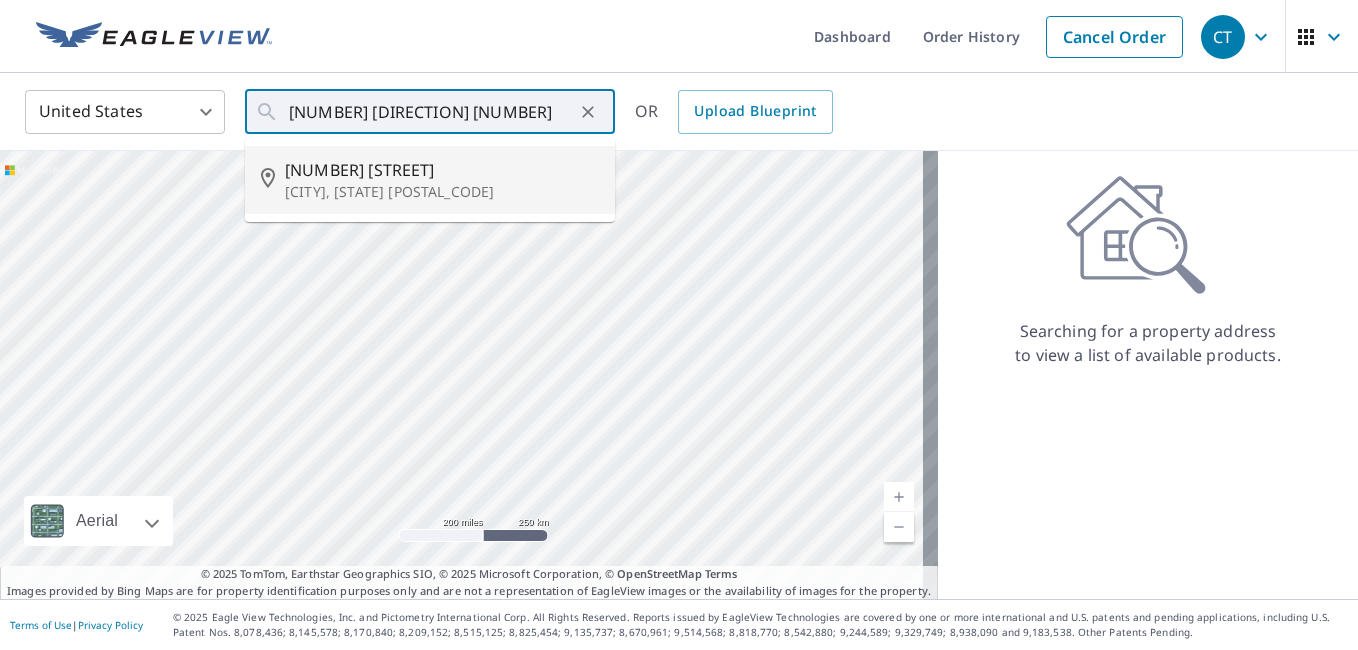 type on "[NUMBER] [STREET] [CITY], [STATE] [POSTAL_CODE]" 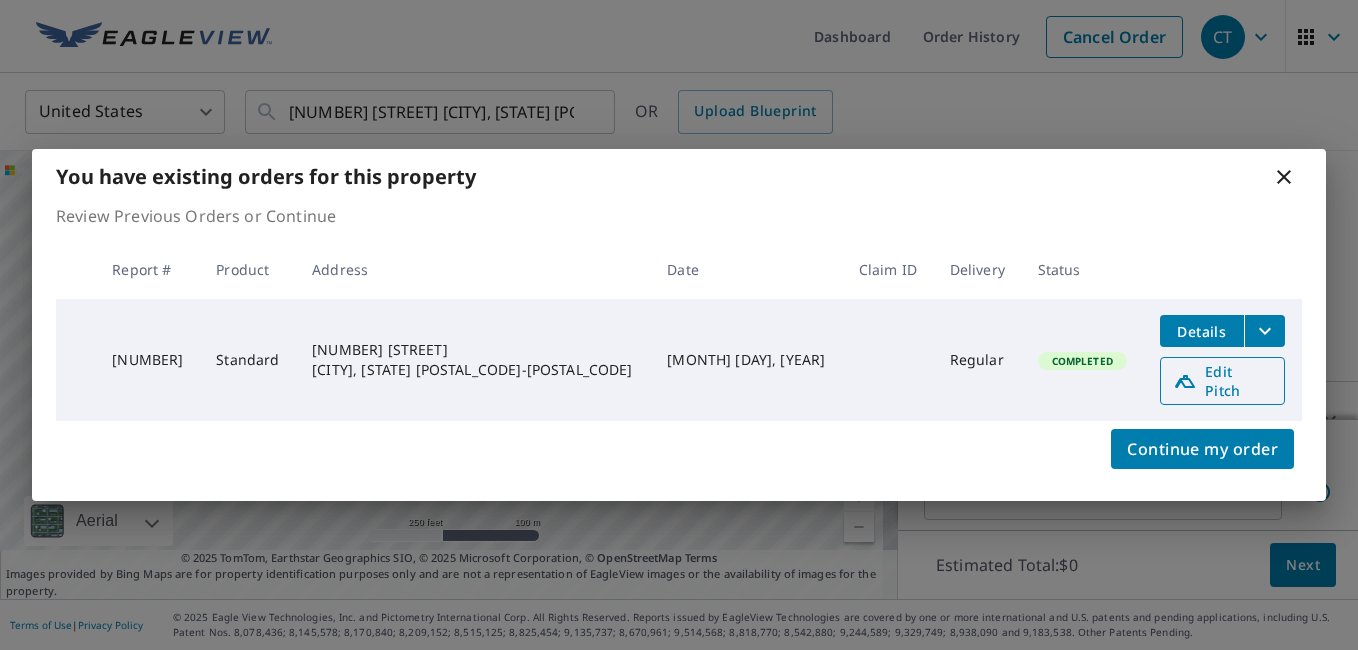 click on "Edit Pitch" at bounding box center (1222, 381) 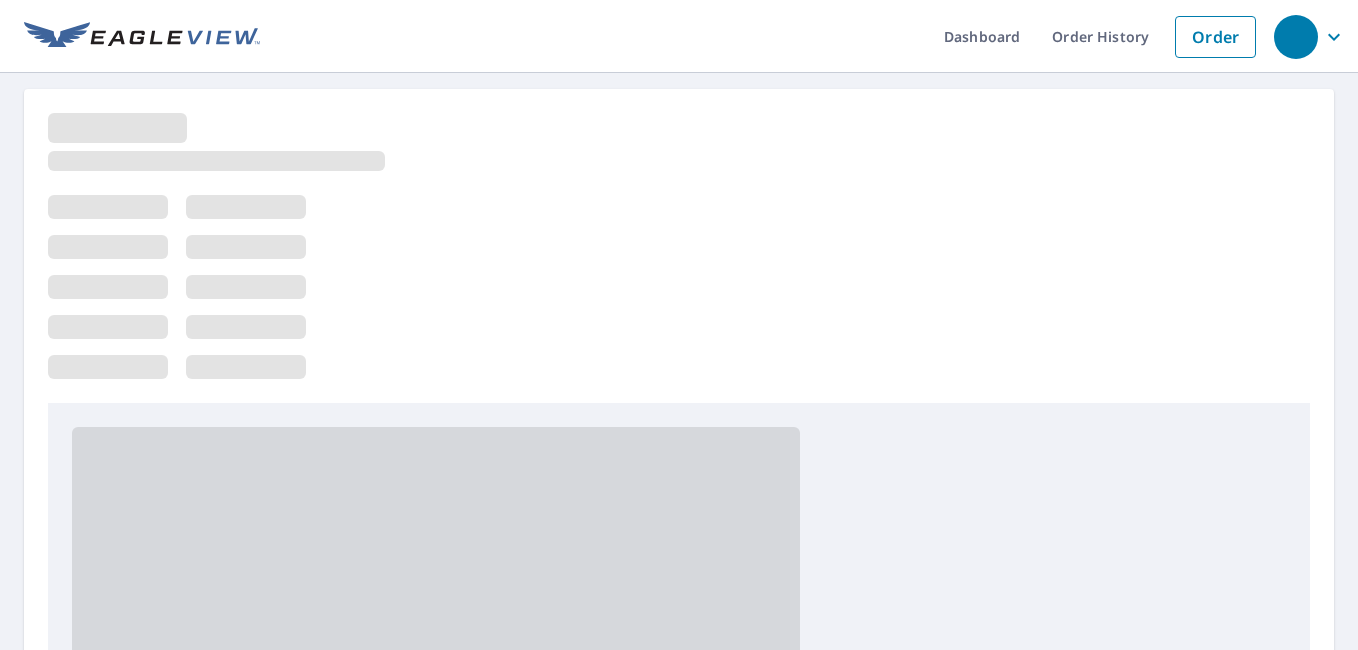 scroll, scrollTop: 0, scrollLeft: 0, axis: both 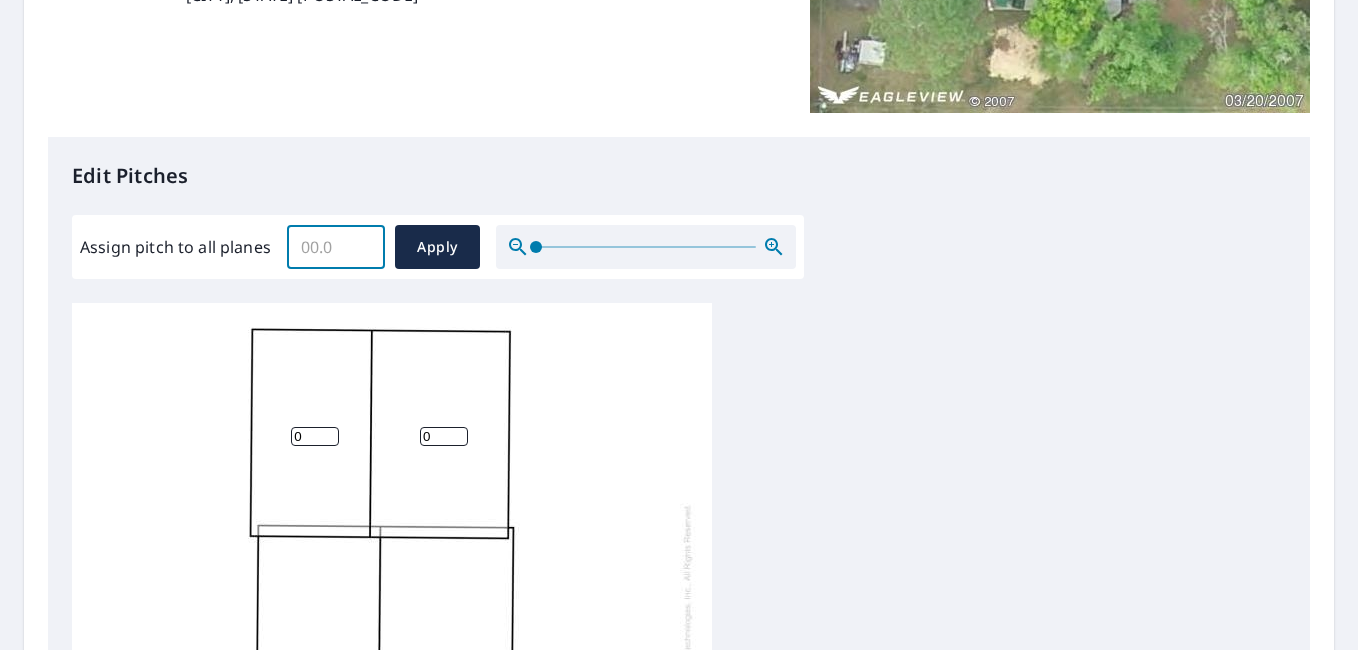click on "Assign pitch to all planes" at bounding box center [336, 247] 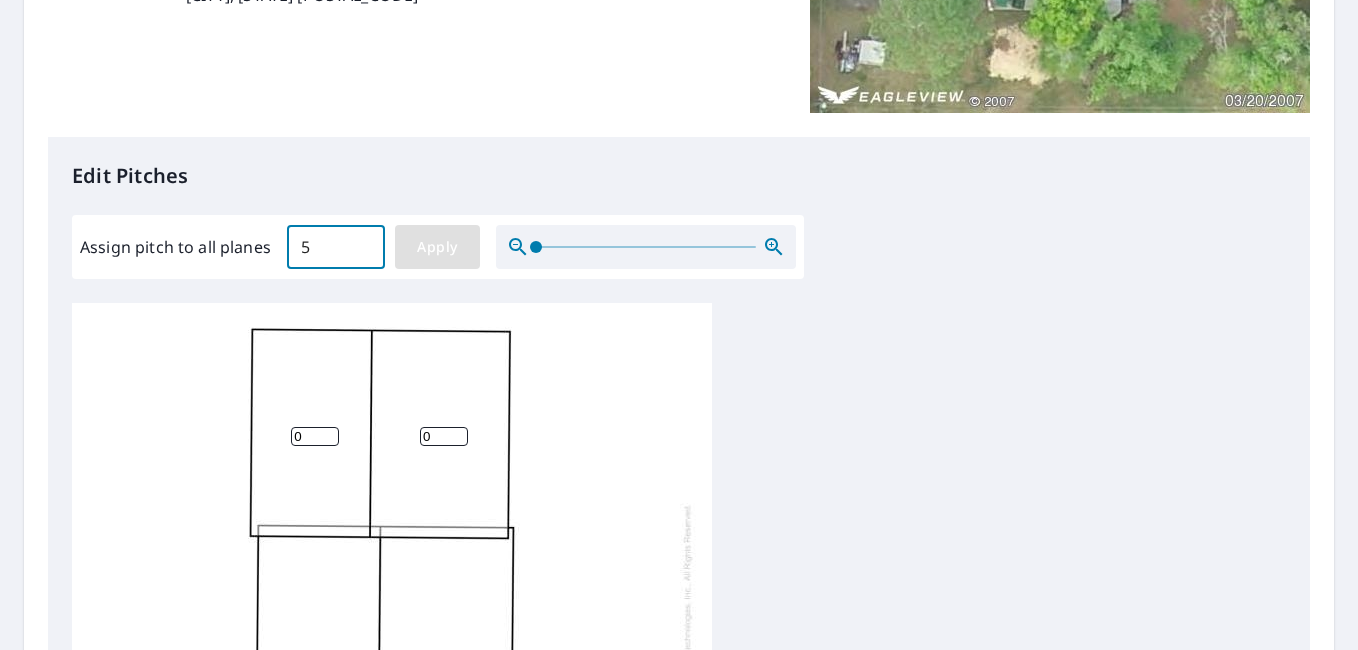 type on "5" 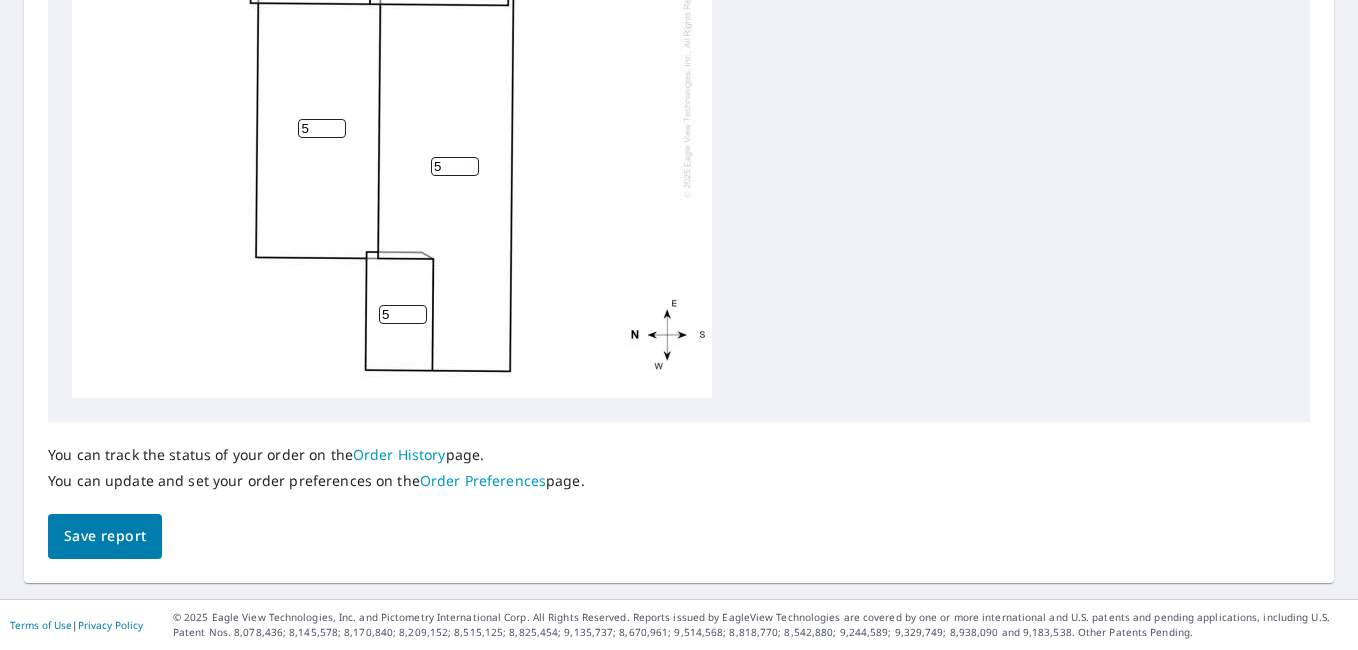 click on "Save report" at bounding box center [105, 536] 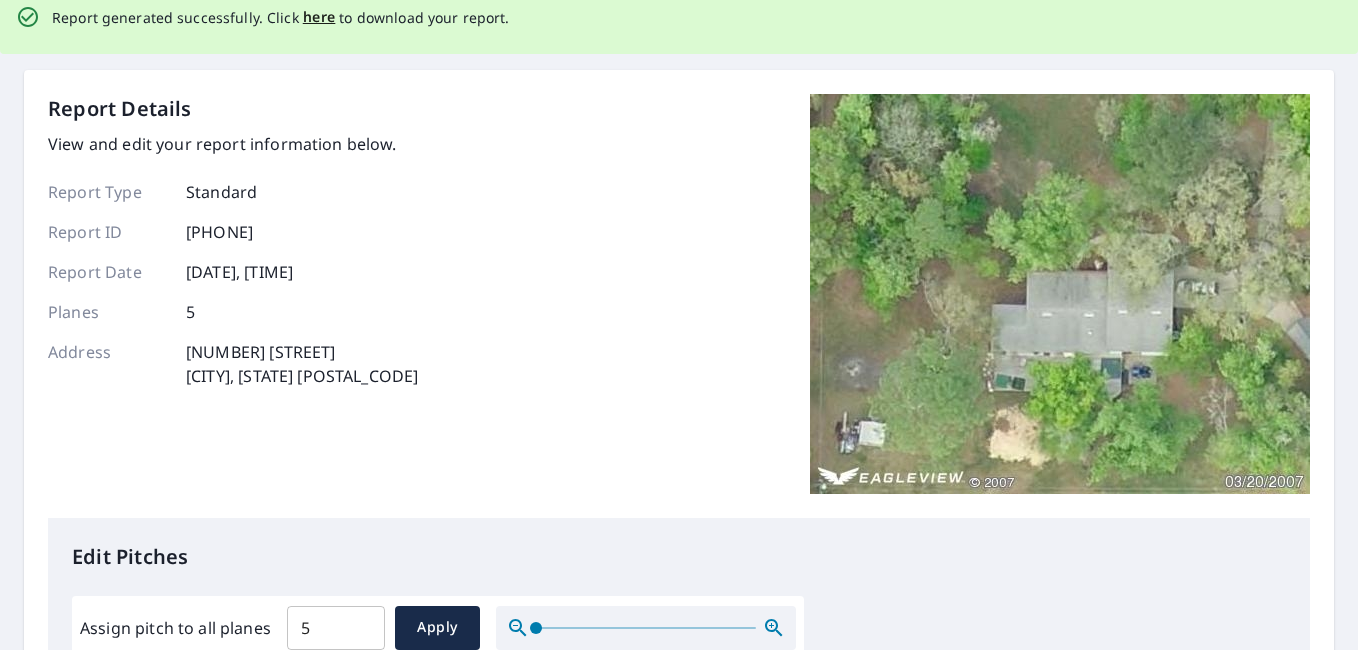 scroll, scrollTop: 0, scrollLeft: 0, axis: both 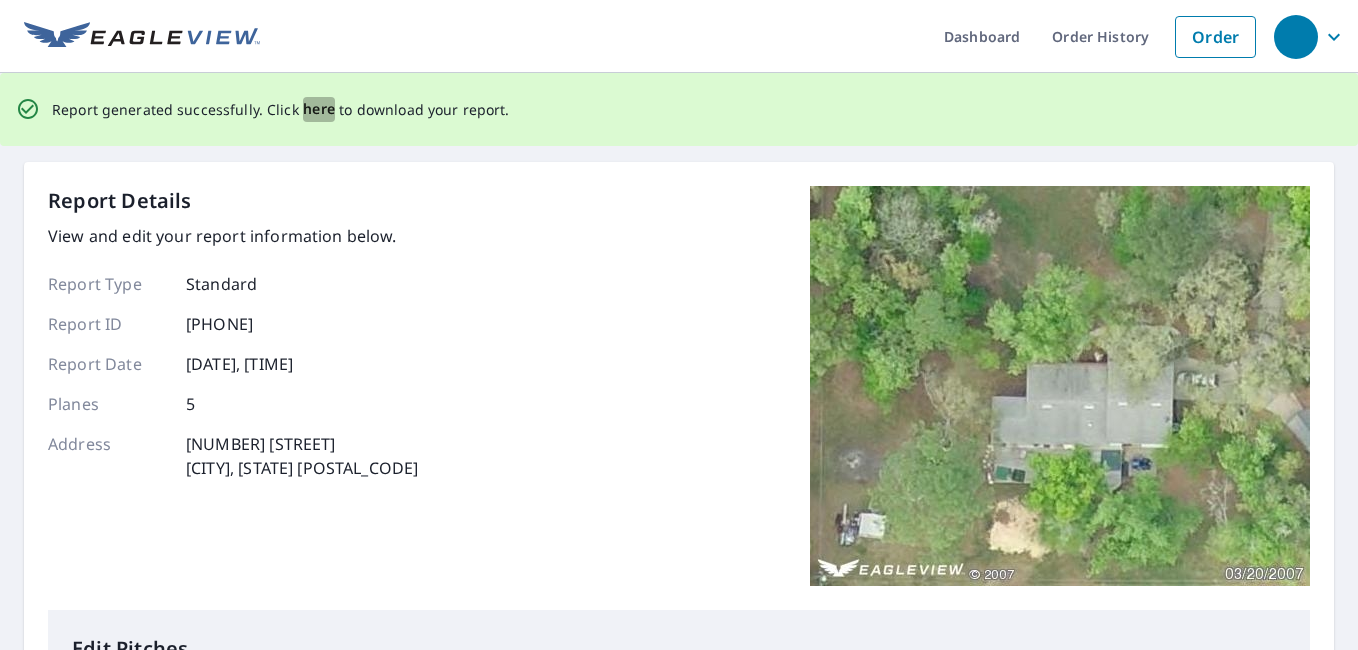 click on "here" at bounding box center [319, 109] 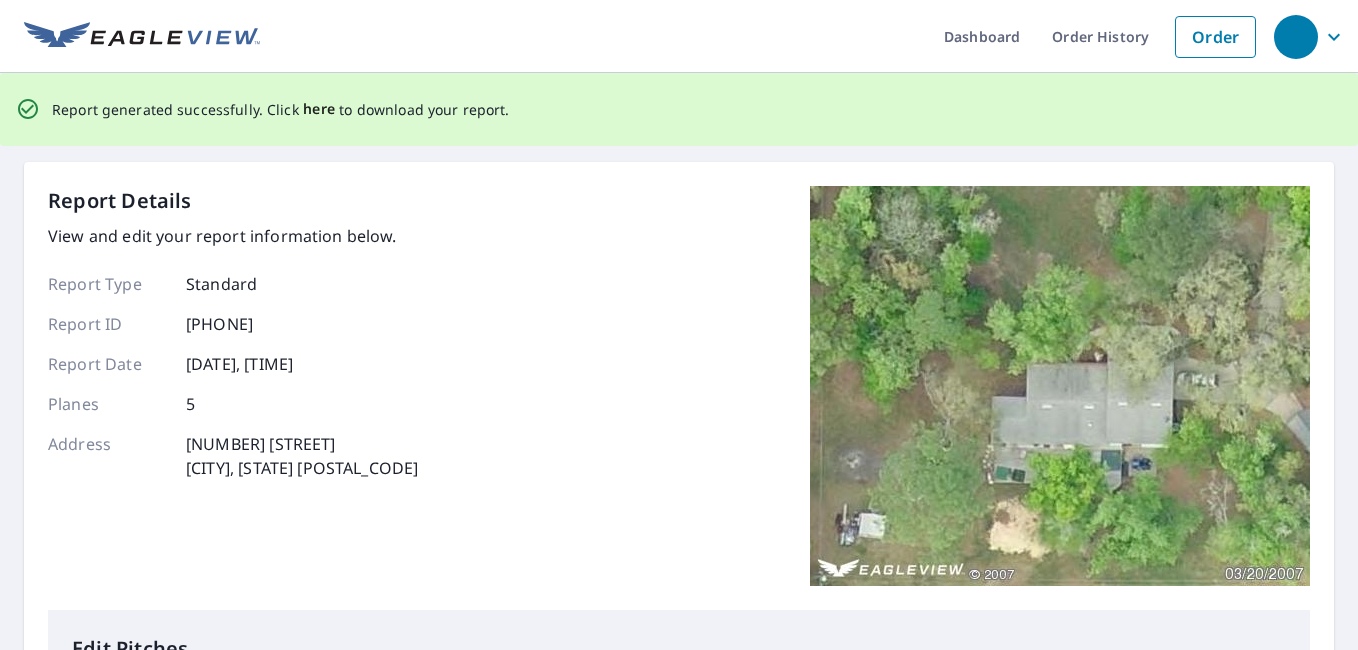 click on "here" at bounding box center [319, 109] 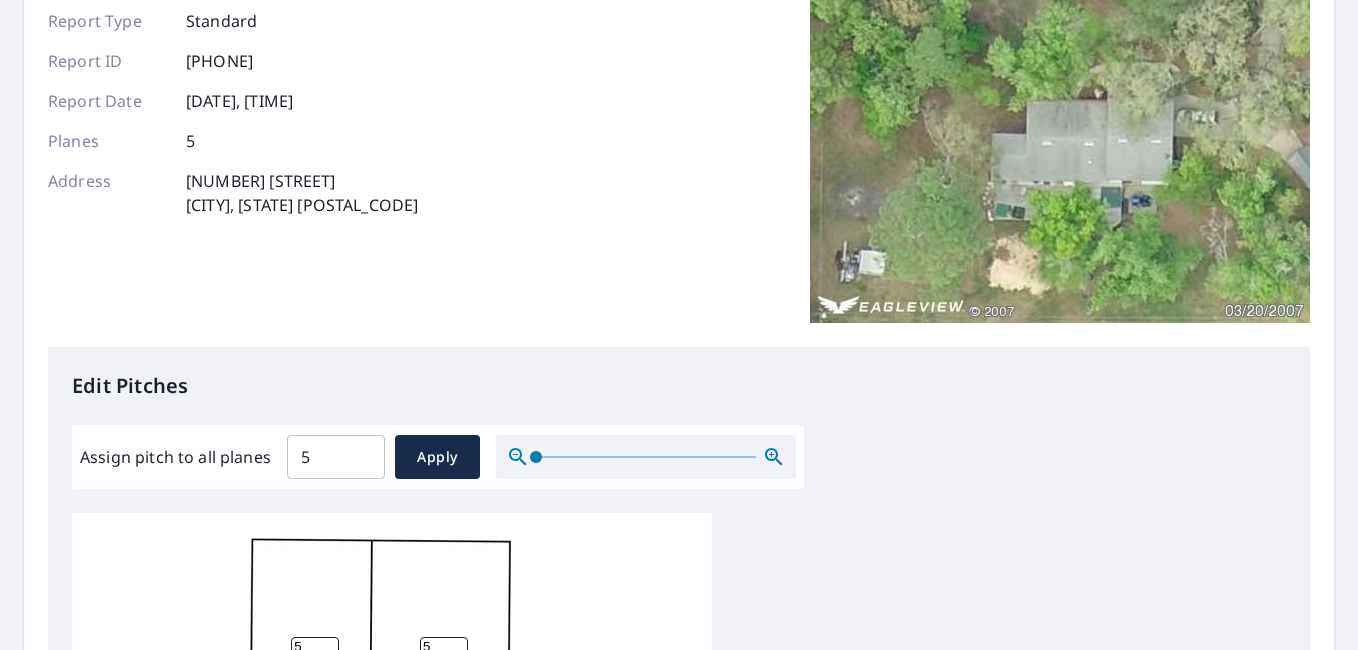scroll, scrollTop: 0, scrollLeft: 0, axis: both 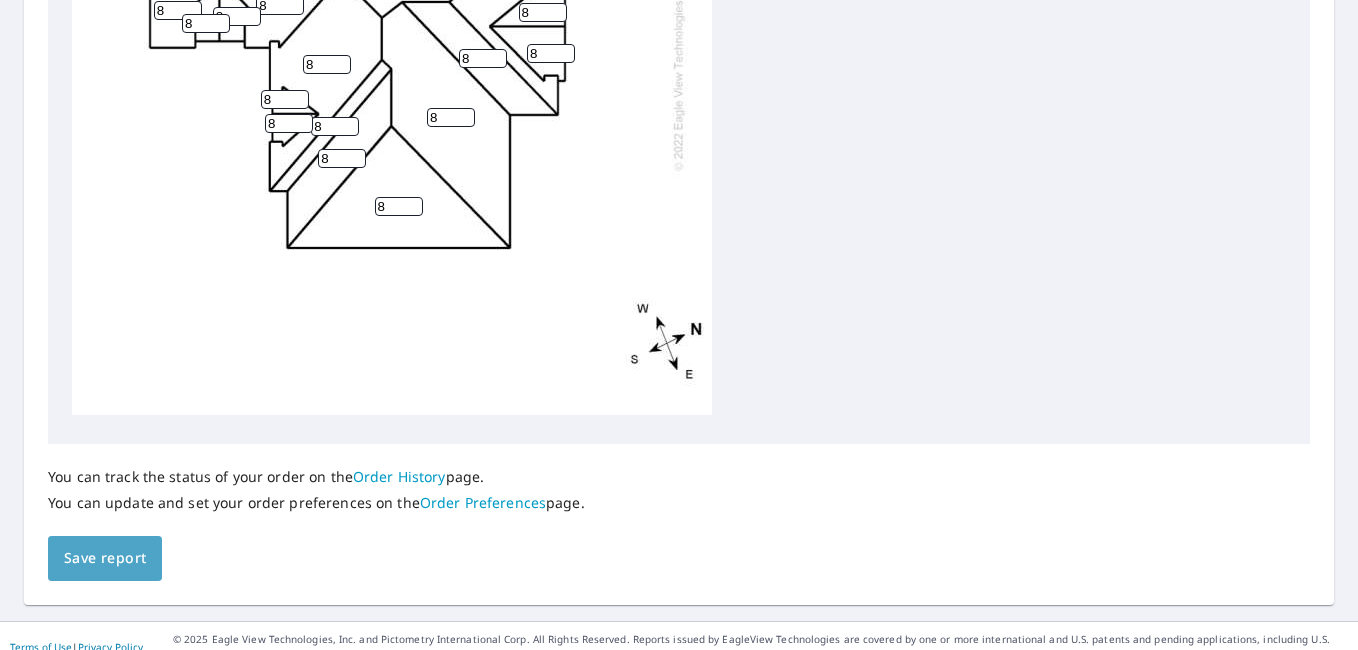 click on "Save report" at bounding box center [105, 558] 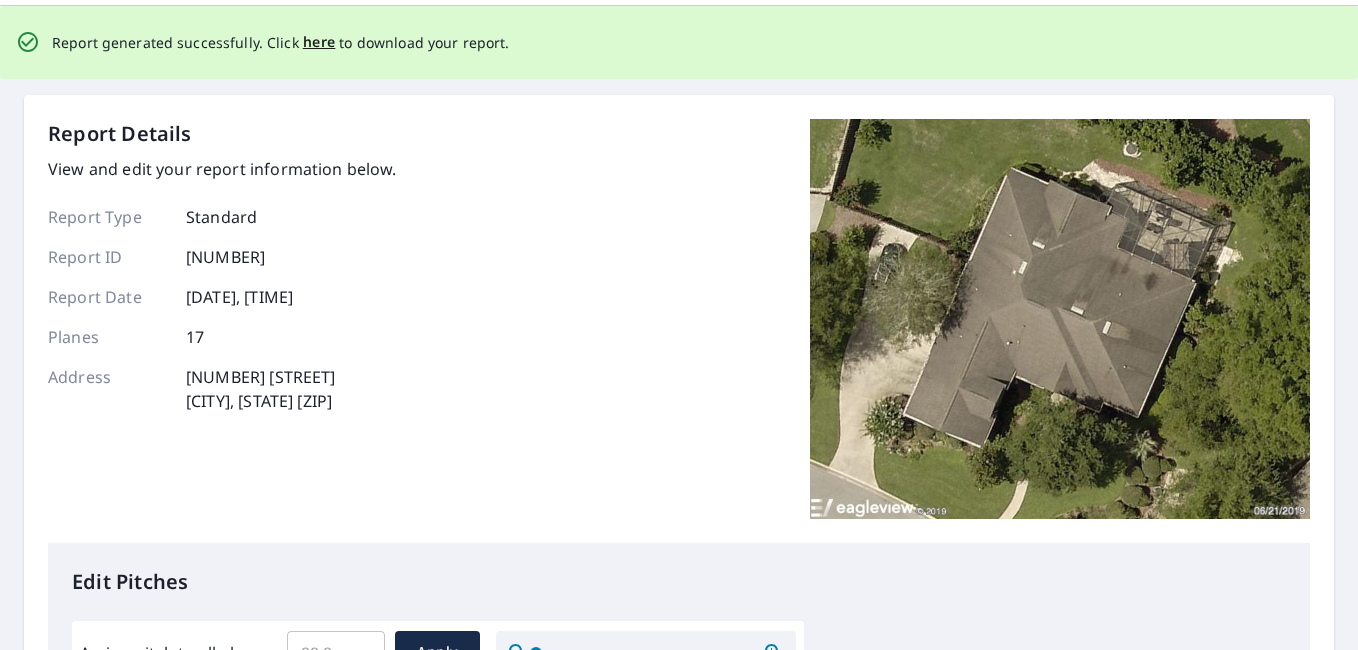 scroll, scrollTop: 0, scrollLeft: 0, axis: both 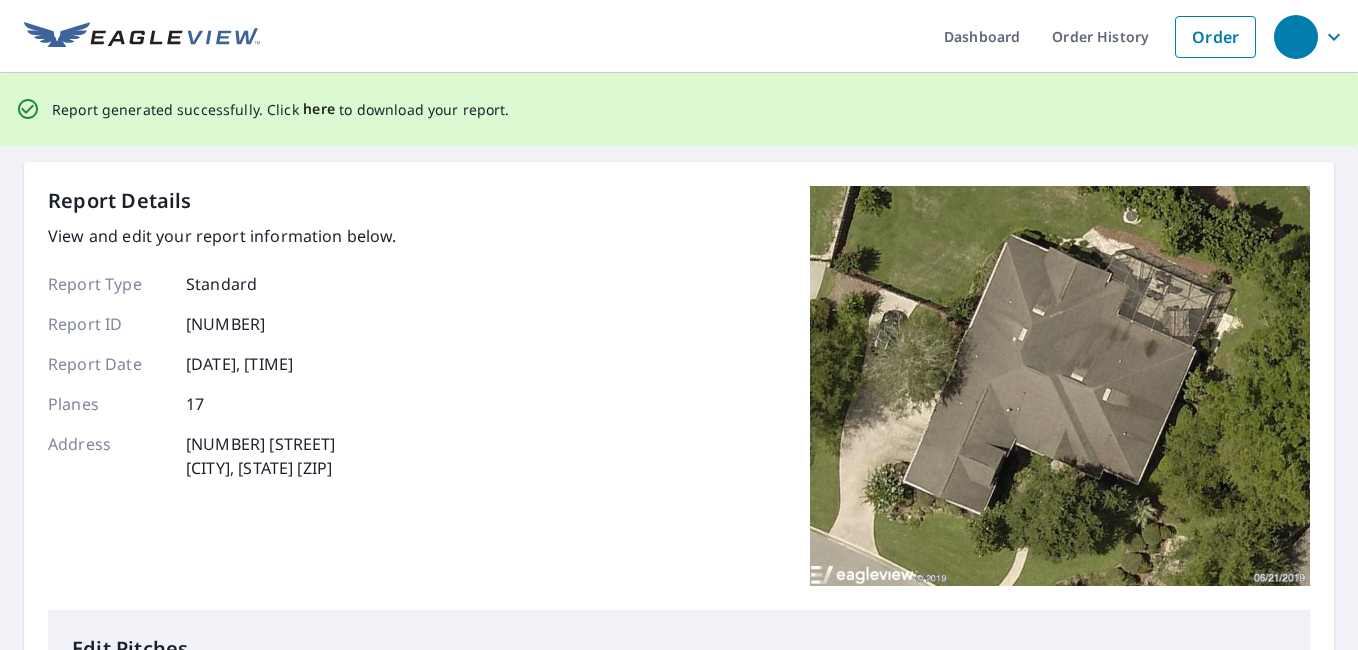 click on "here" at bounding box center [319, 109] 